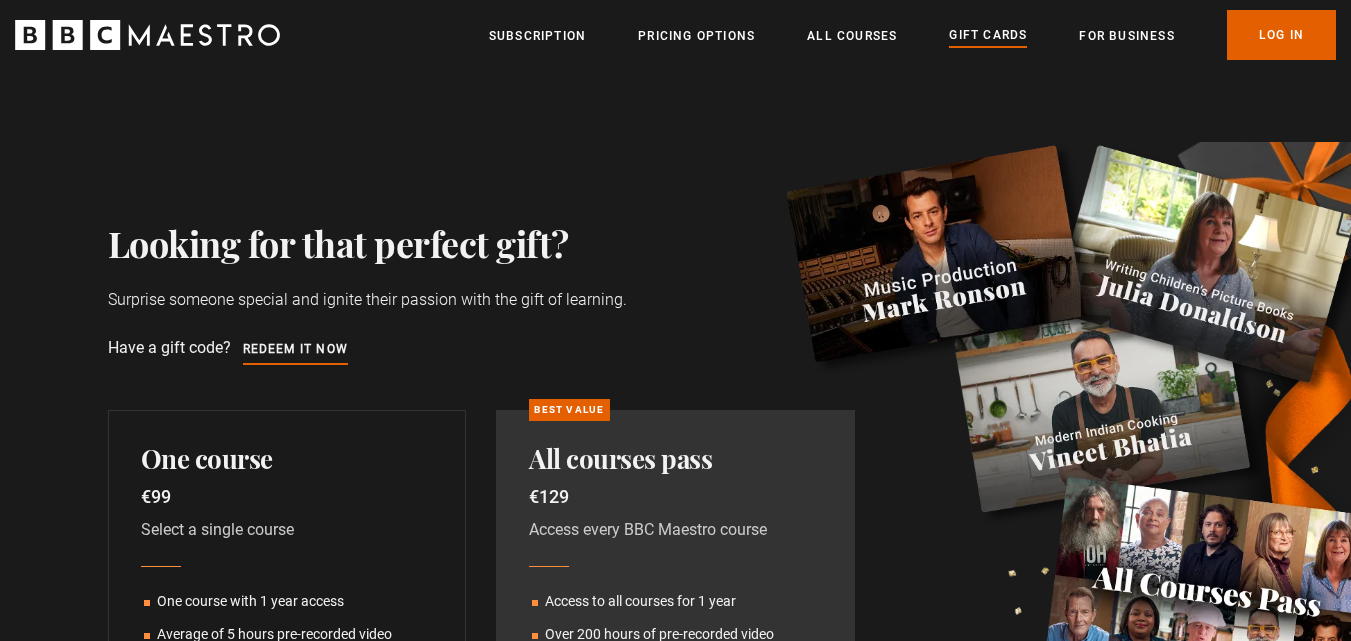 scroll, scrollTop: 0, scrollLeft: 0, axis: both 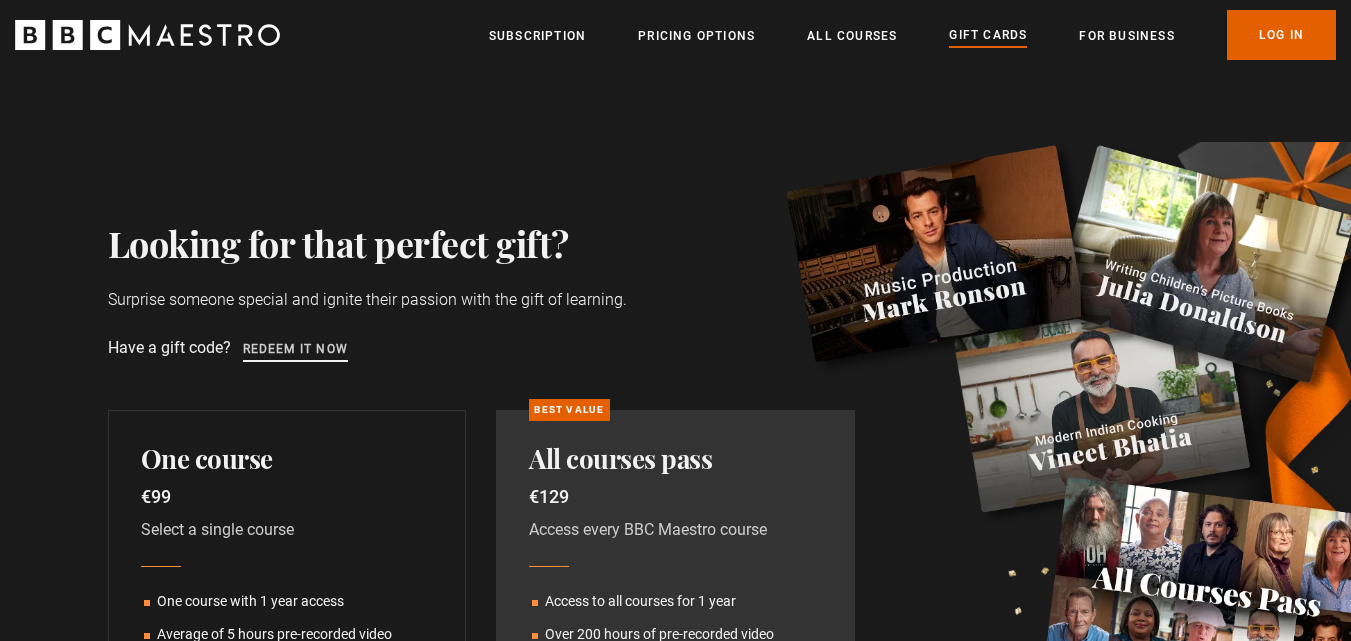 click on "Redeem it now" at bounding box center (296, 350) 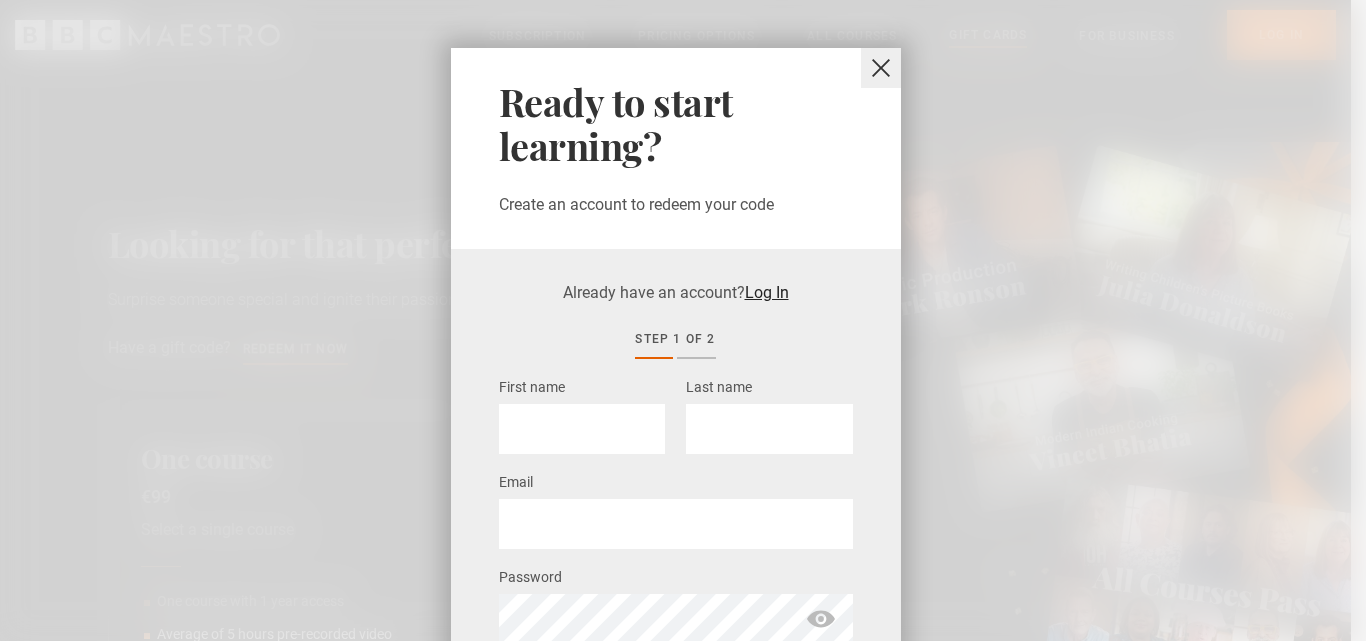 click on "Log In" at bounding box center [767, 292] 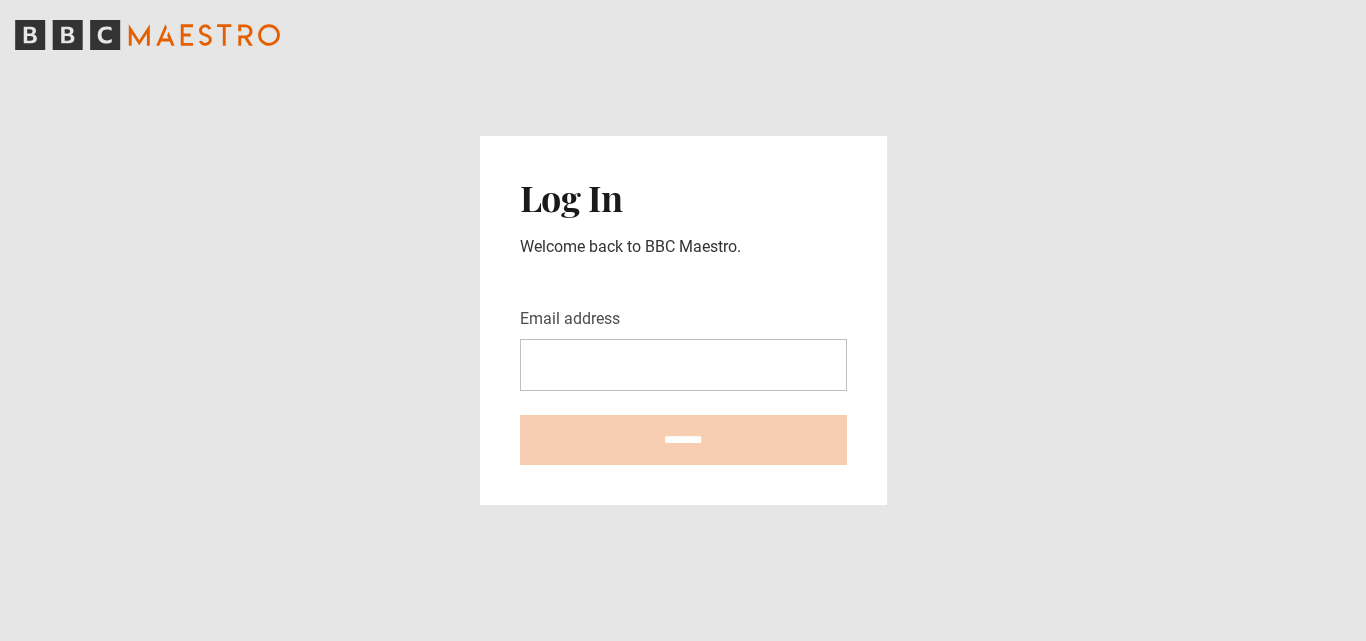 scroll, scrollTop: 0, scrollLeft: 0, axis: both 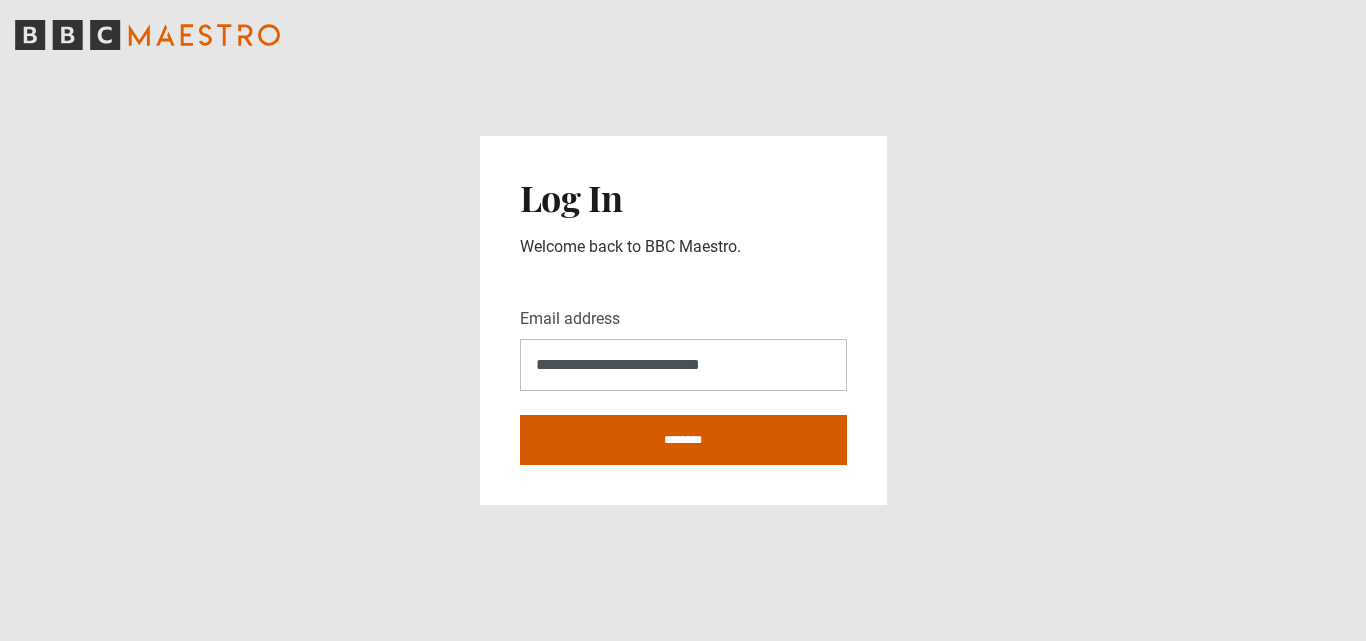 click on "********" at bounding box center (683, 440) 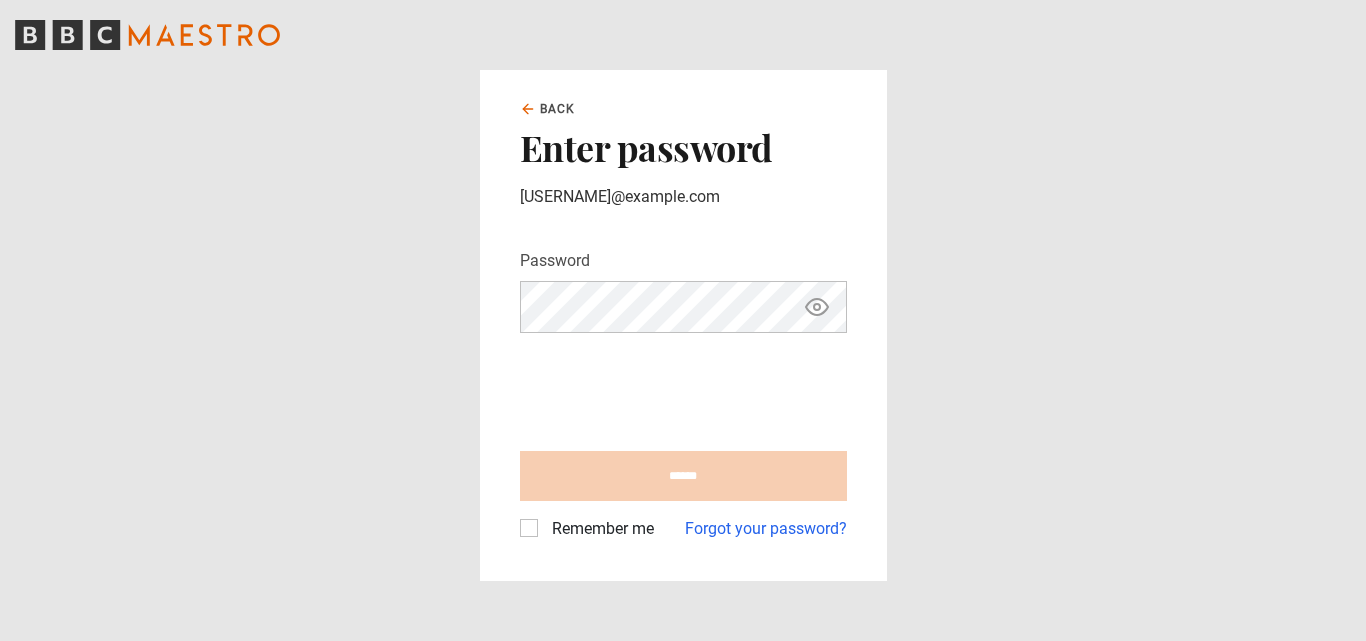 scroll, scrollTop: 0, scrollLeft: 0, axis: both 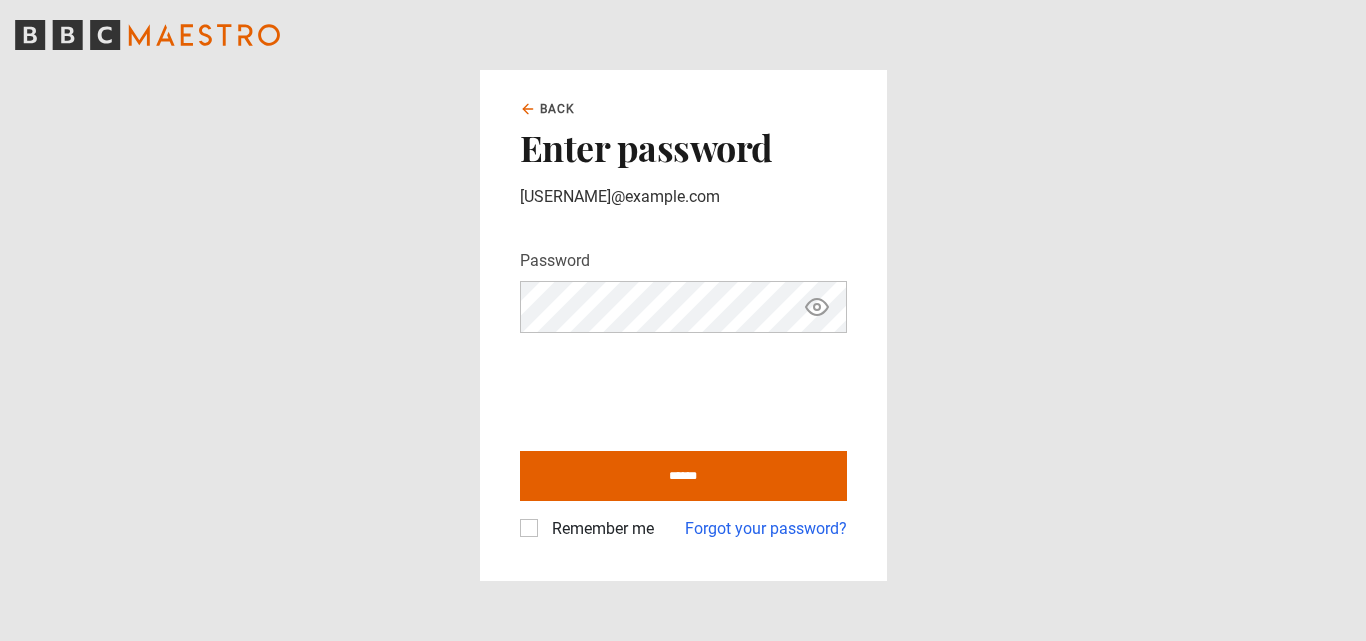 click on "******" at bounding box center [683, 476] 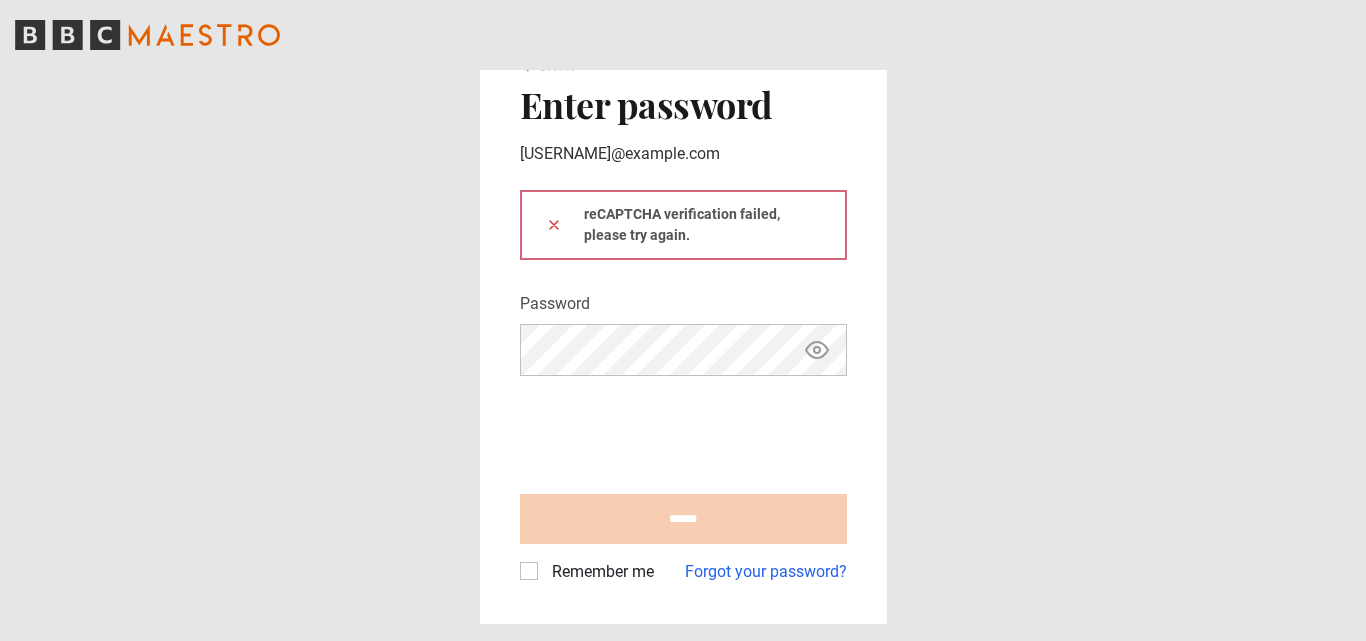 scroll, scrollTop: 0, scrollLeft: 0, axis: both 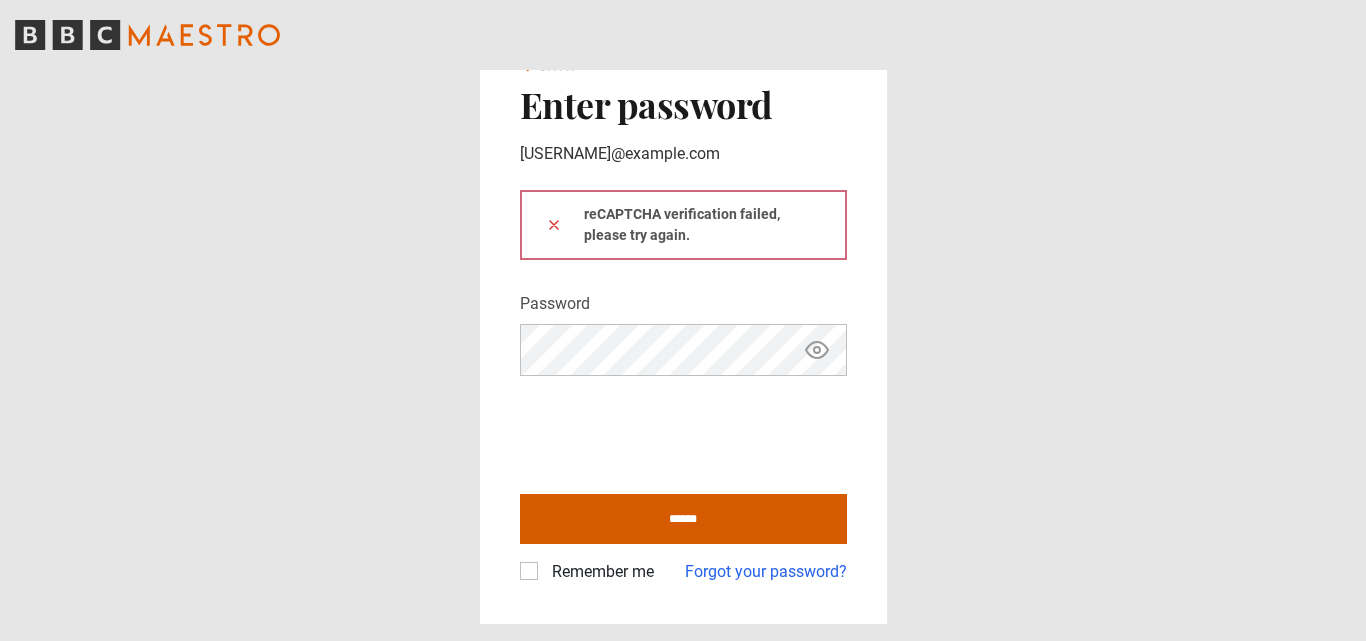 click on "******" at bounding box center (683, 519) 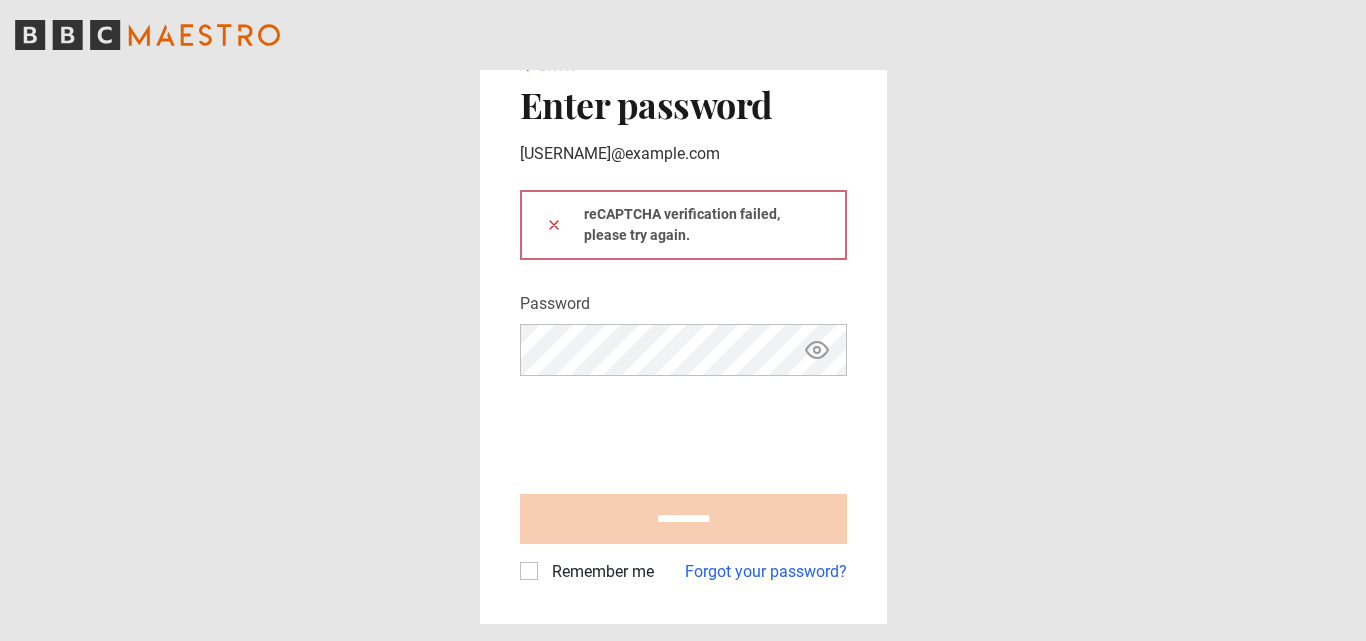 type on "**********" 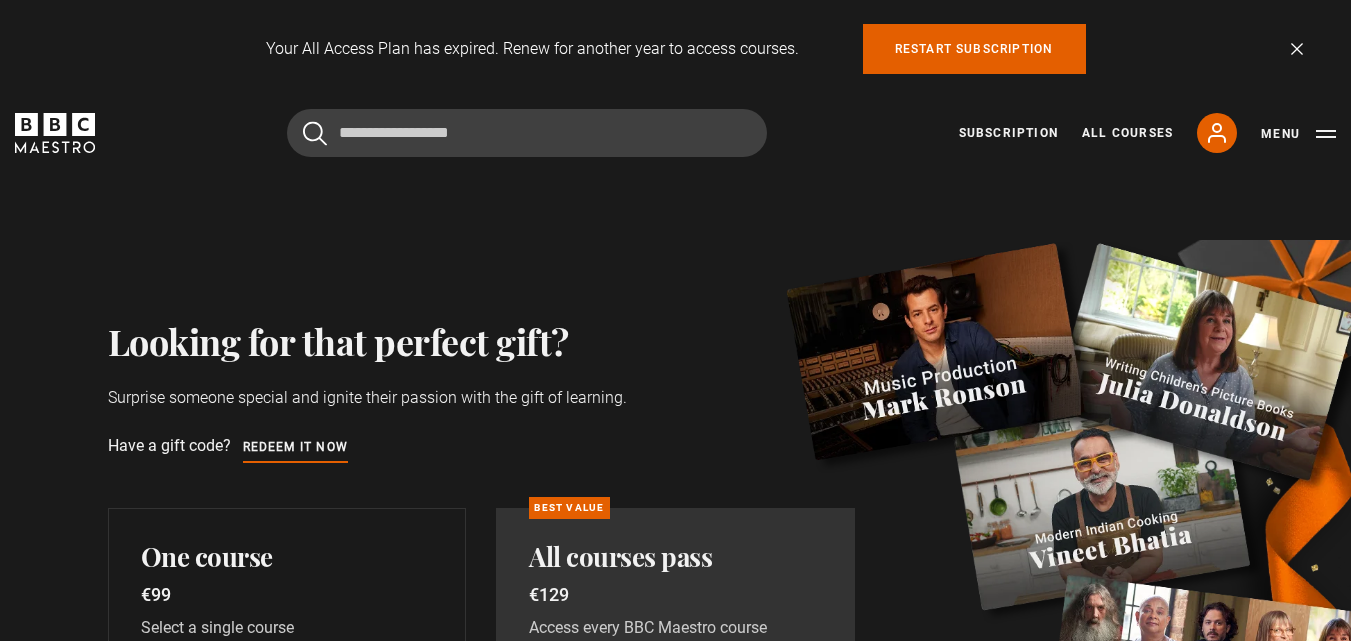 scroll, scrollTop: 0, scrollLeft: 0, axis: both 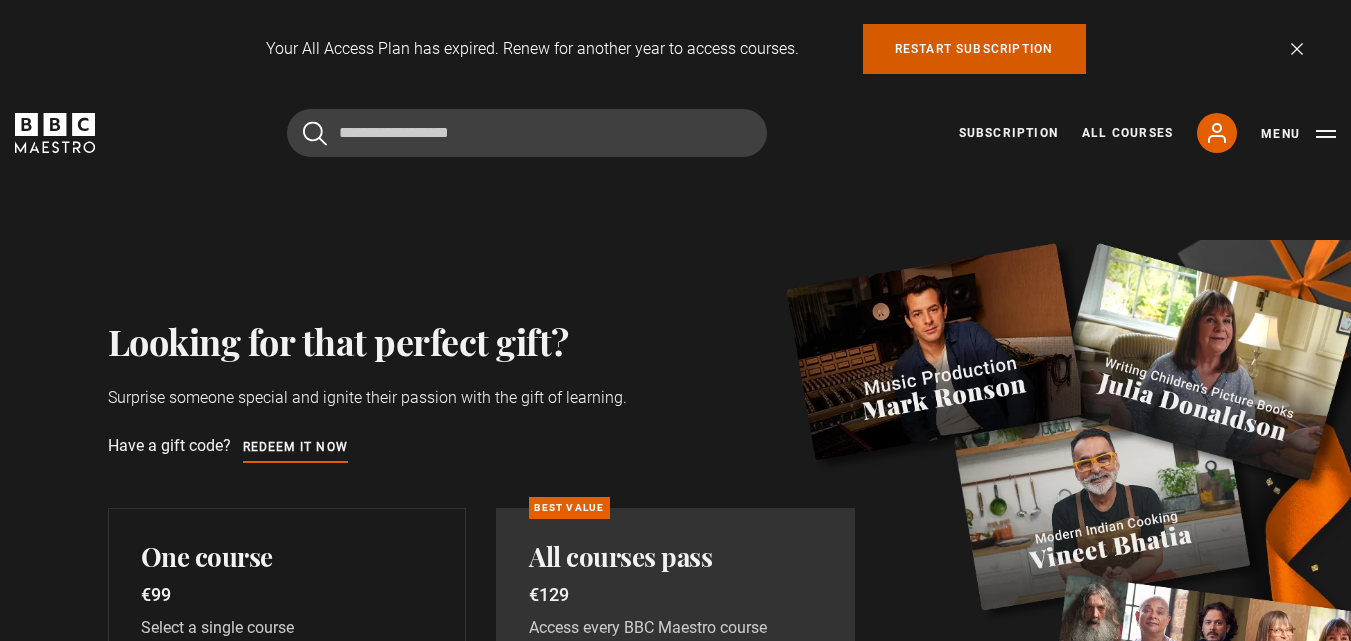 click on "Restart subscription" at bounding box center [974, 49] 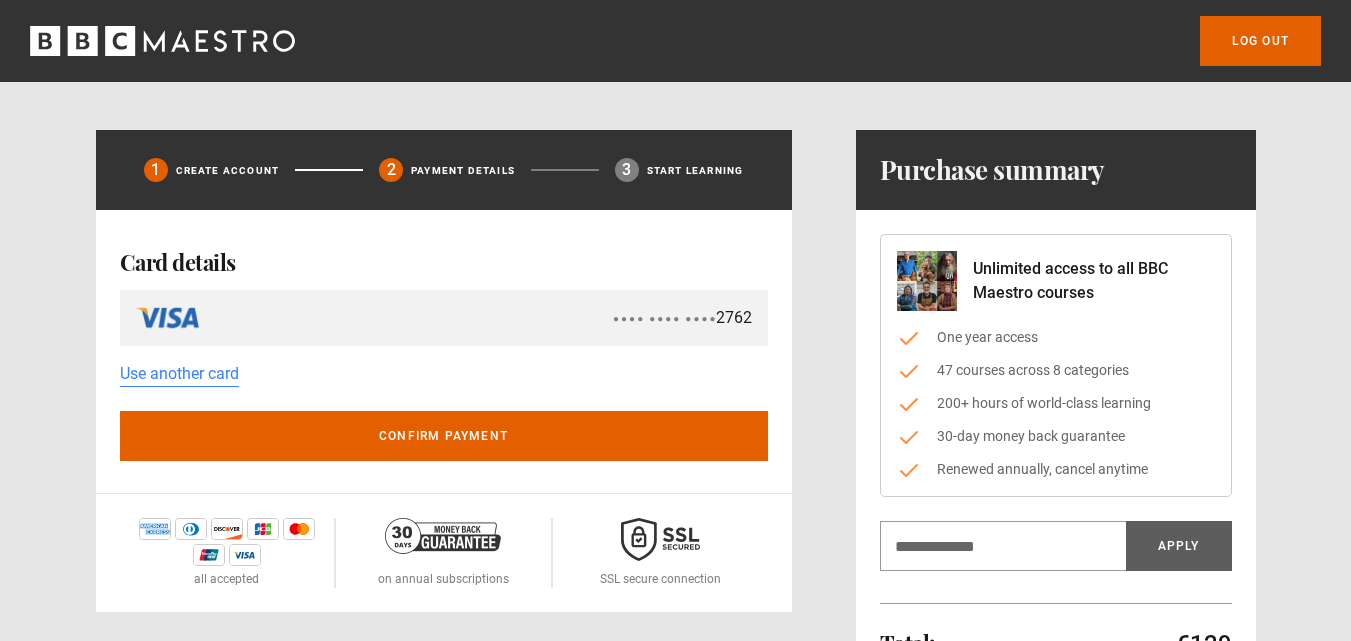 scroll, scrollTop: 0, scrollLeft: 0, axis: both 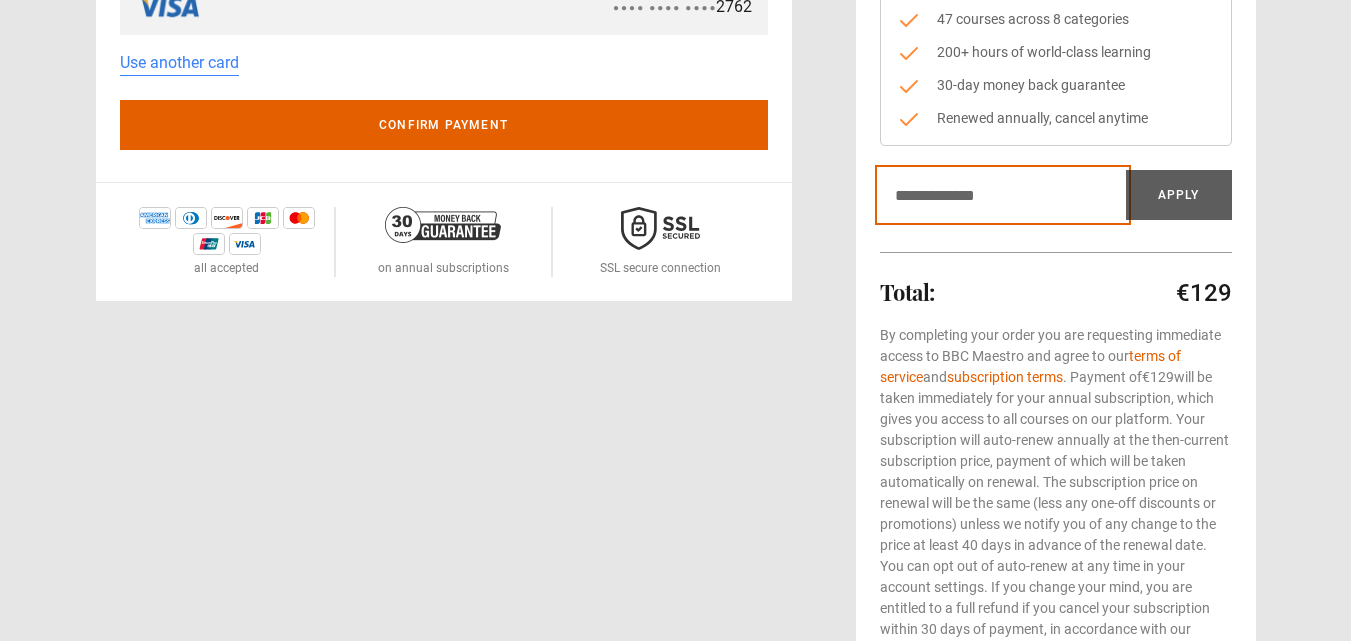 click on "Discount code" at bounding box center (1003, 195) 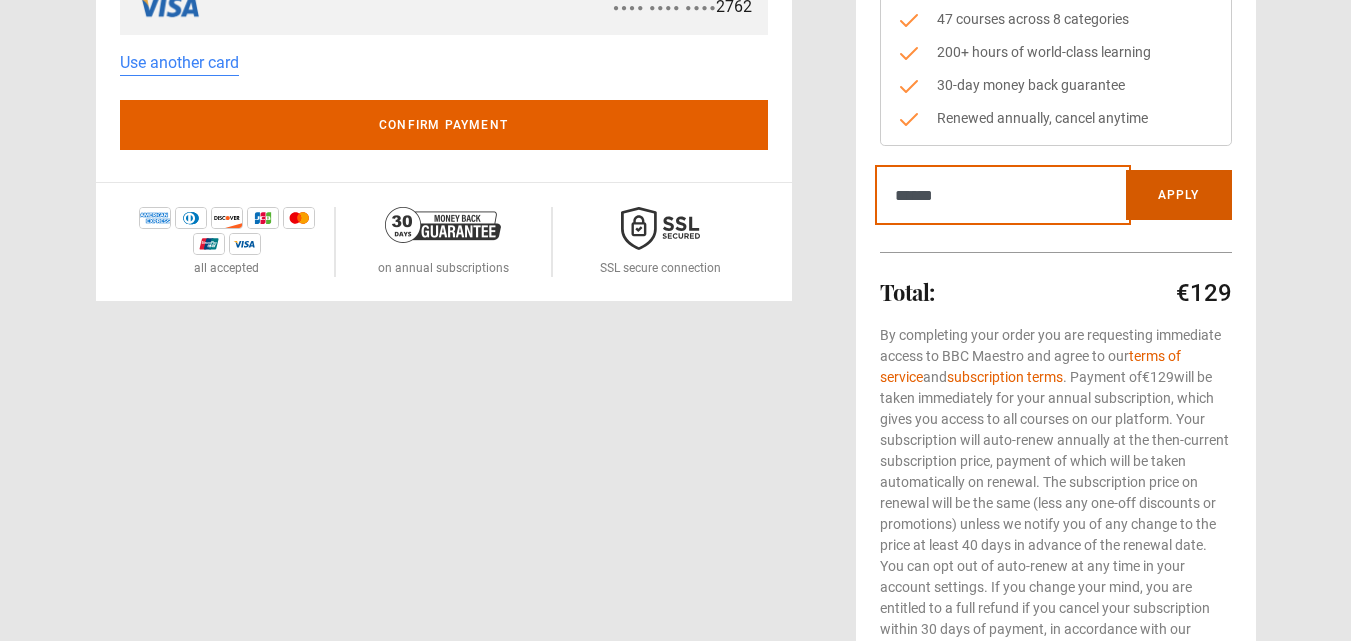 type on "******" 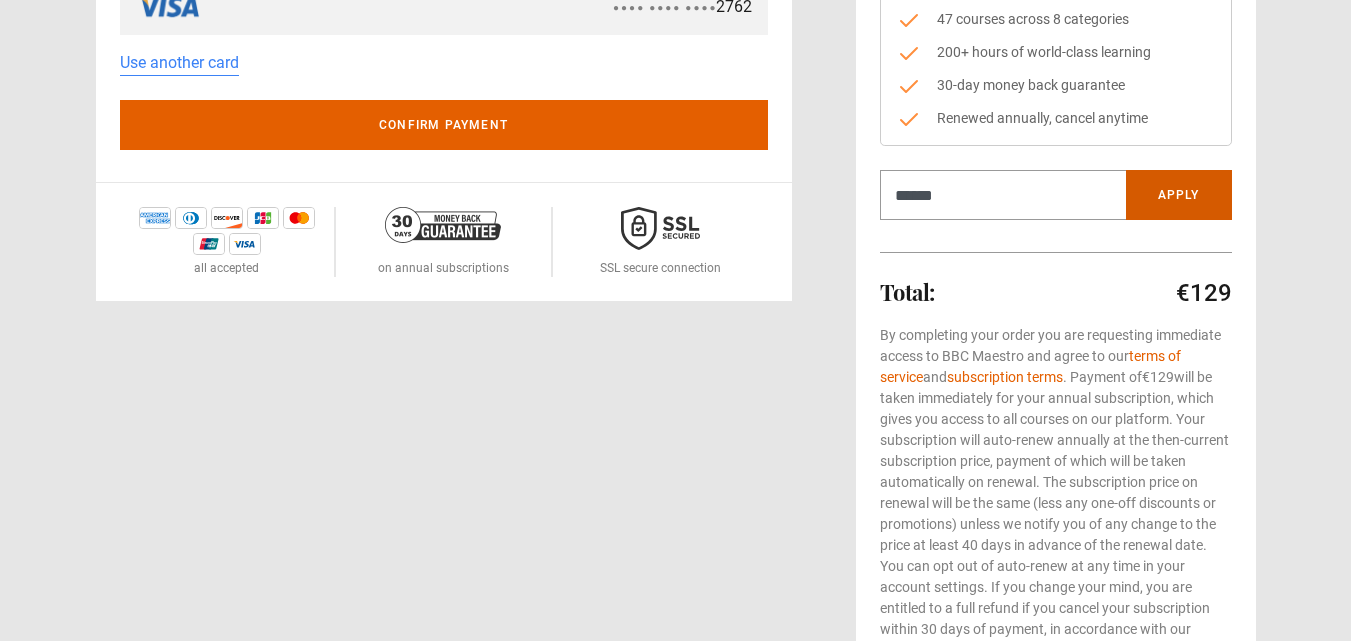 click on "Apply" at bounding box center [1179, 195] 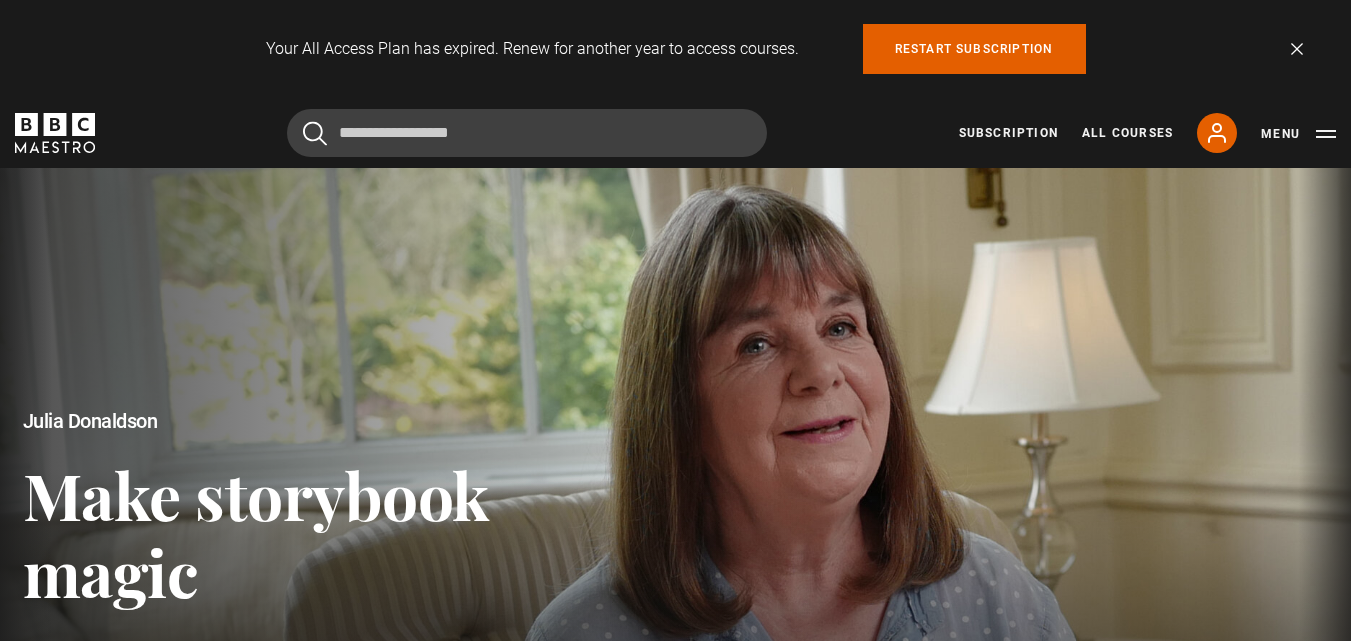 scroll, scrollTop: 0, scrollLeft: 0, axis: both 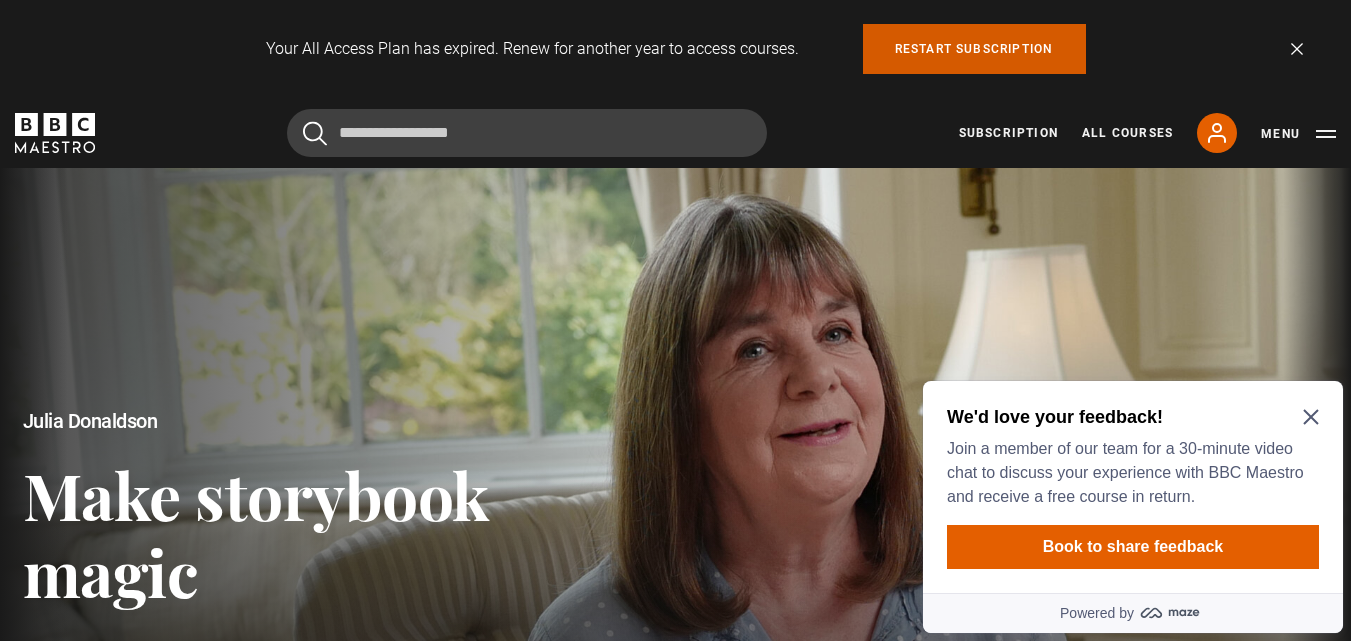 click on "Restart subscription" at bounding box center (974, 49) 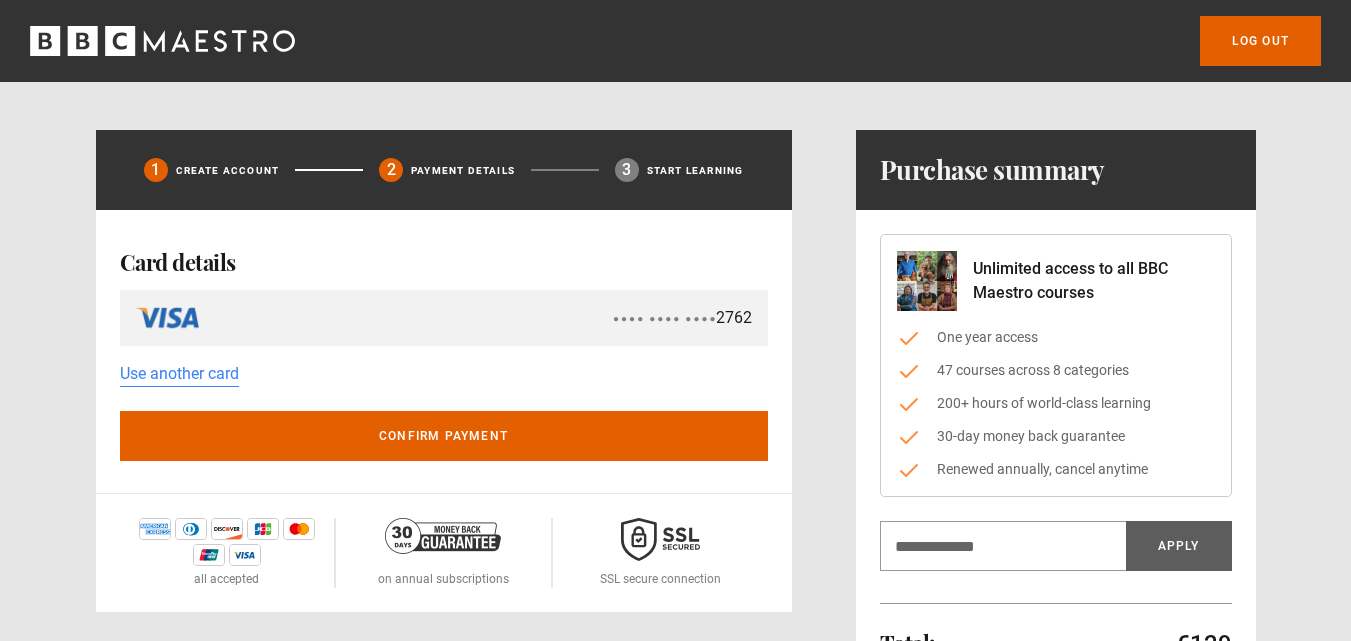 scroll, scrollTop: 0, scrollLeft: 0, axis: both 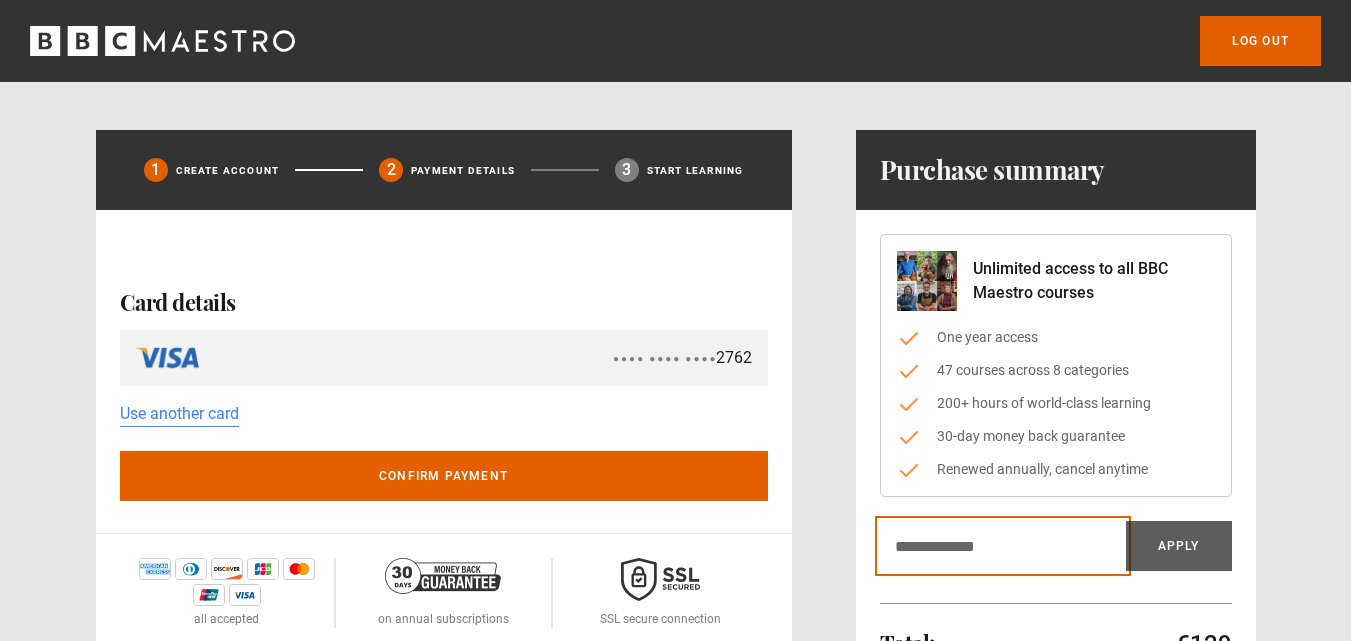 click on "Discount code" at bounding box center [1003, 546] 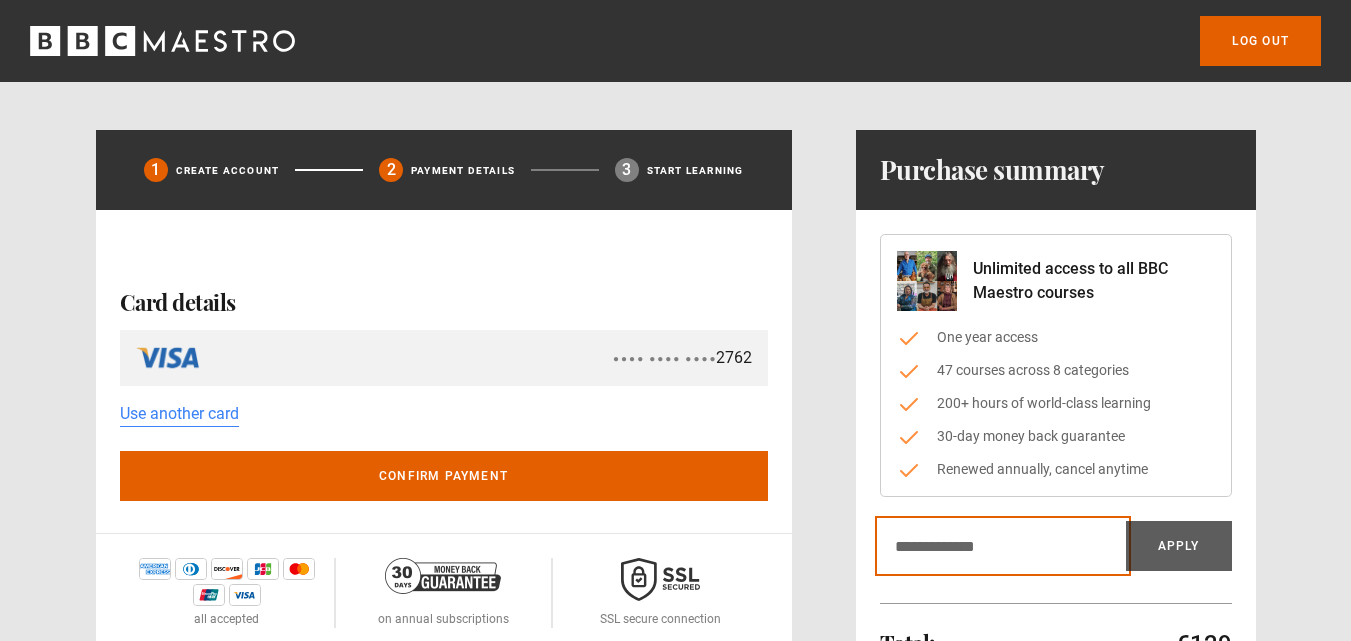 paste on "******" 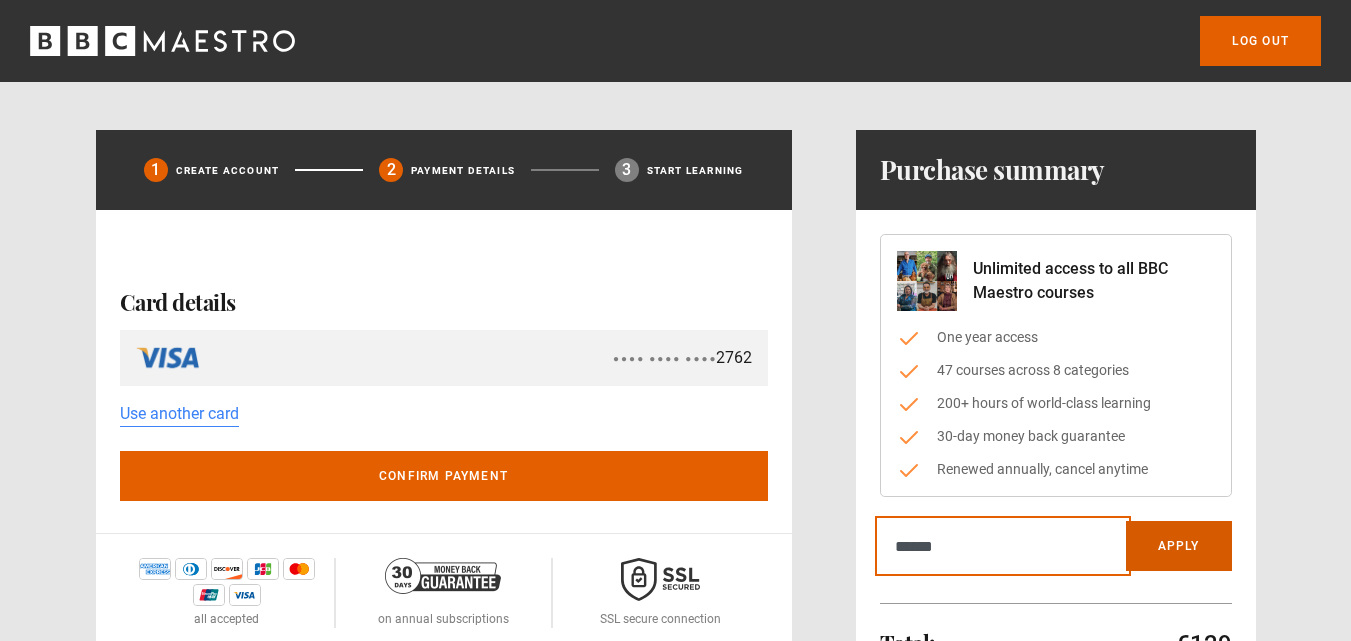 type on "******" 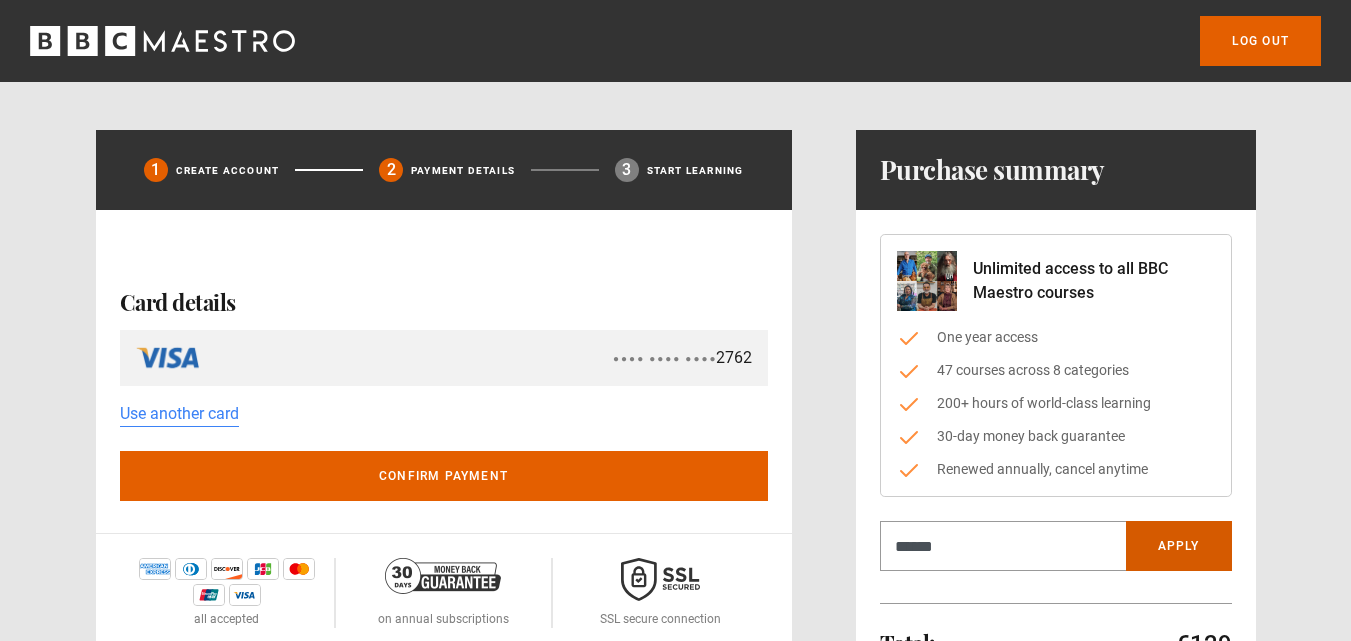 click on "Apply" at bounding box center (1179, 546) 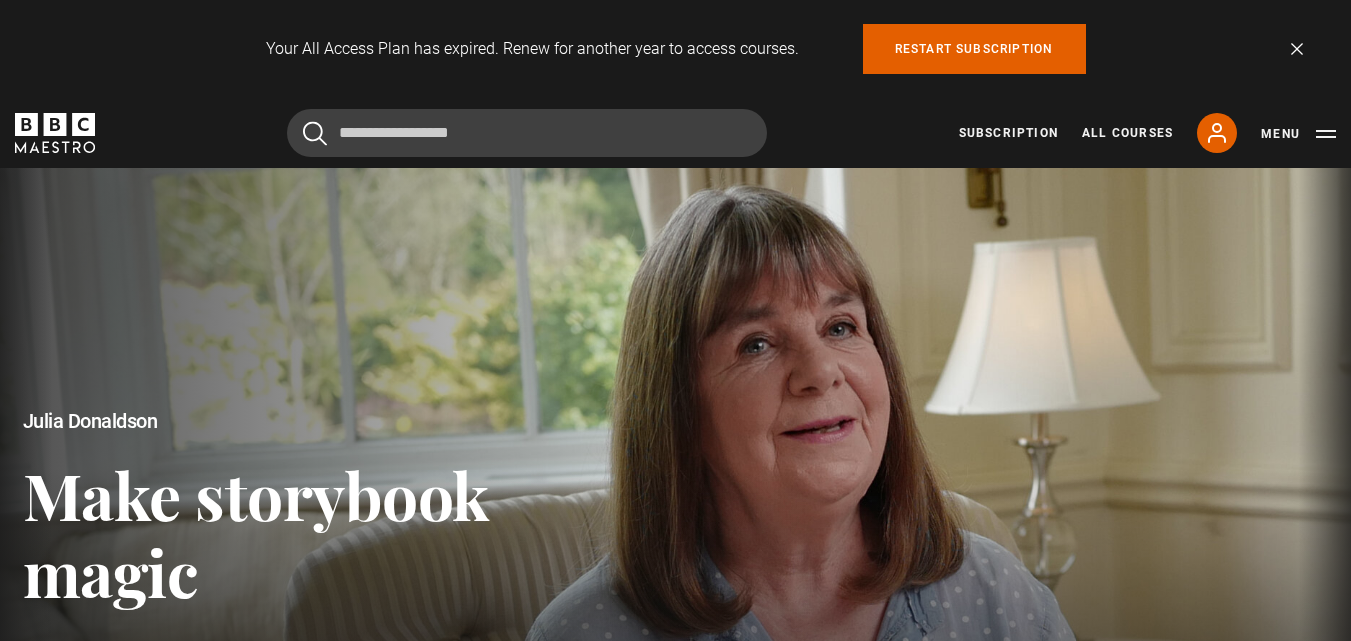 scroll, scrollTop: 0, scrollLeft: 0, axis: both 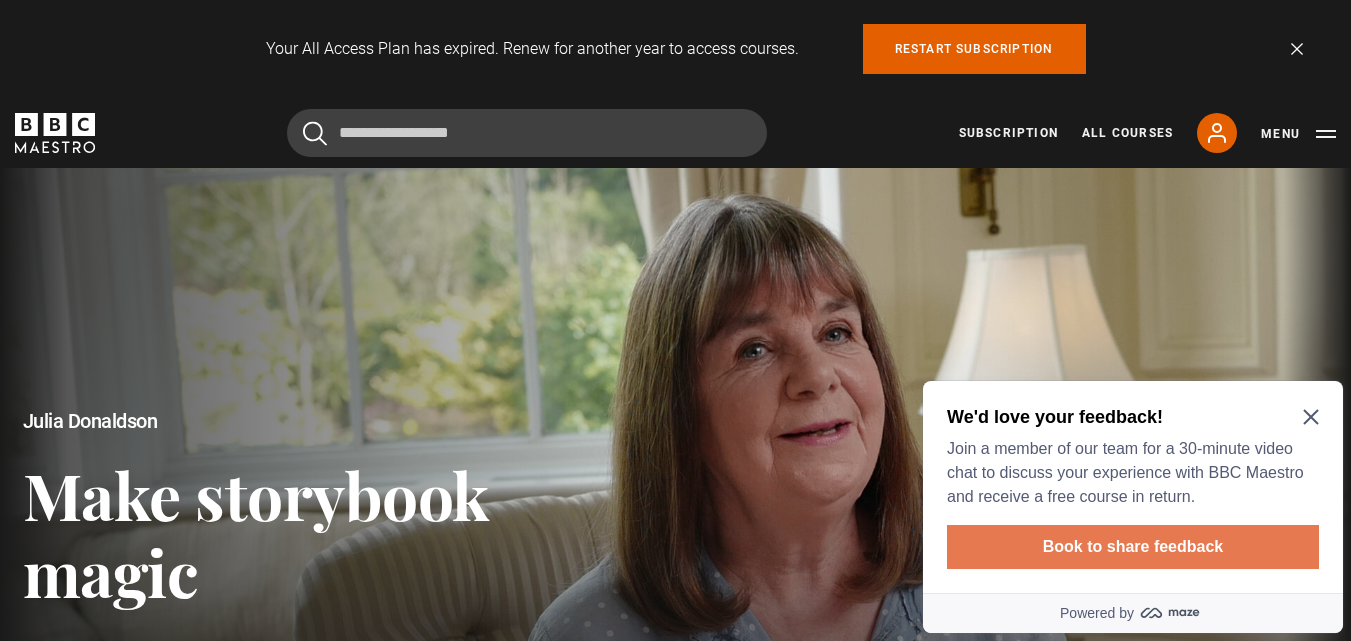 click on "Book to share feedback" at bounding box center (1133, 547) 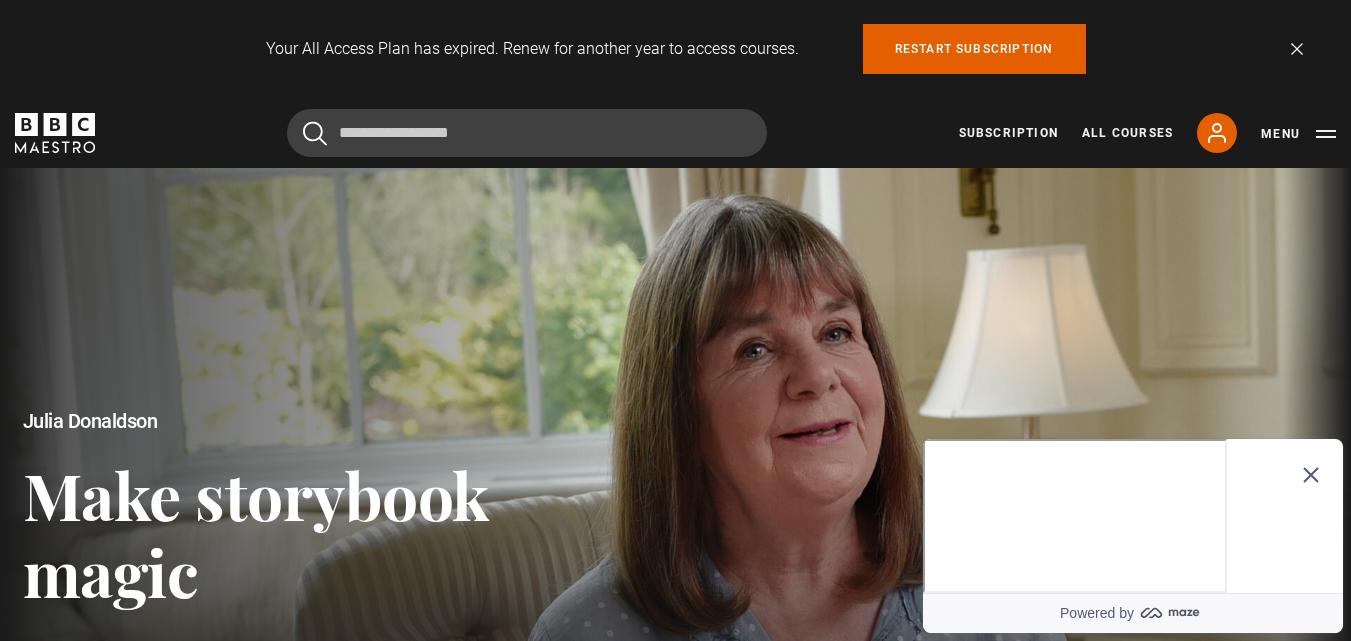 click 